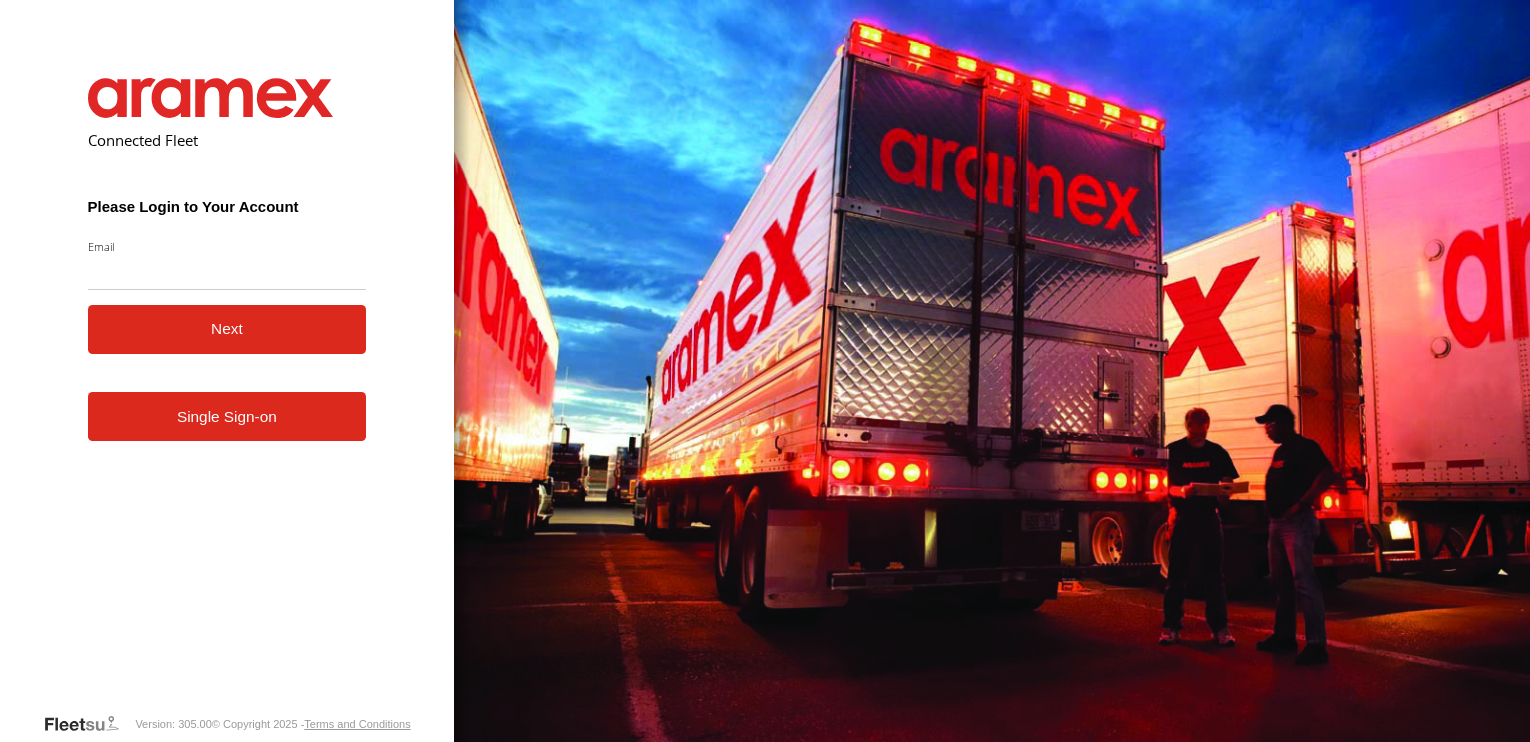 scroll, scrollTop: 0, scrollLeft: 0, axis: both 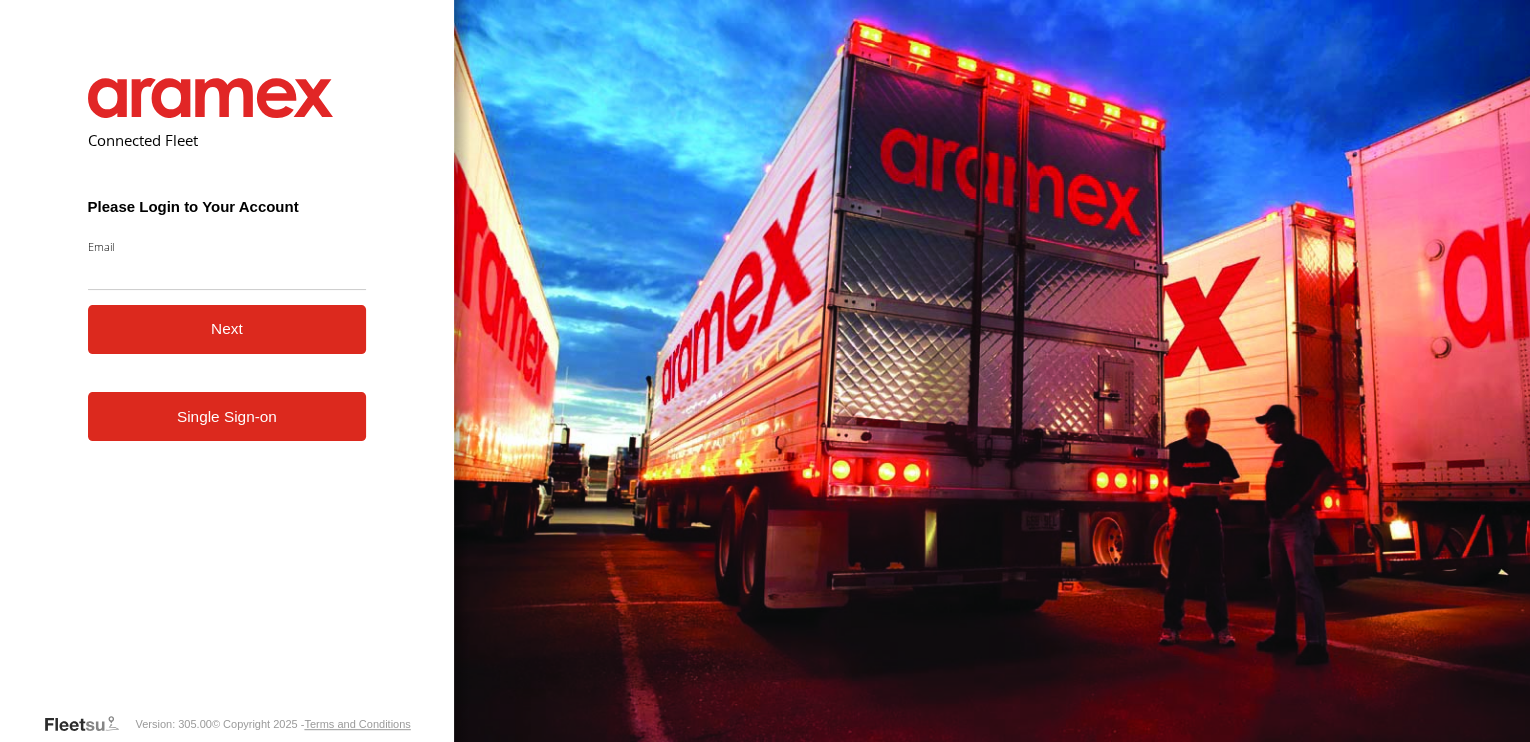 type on "**********" 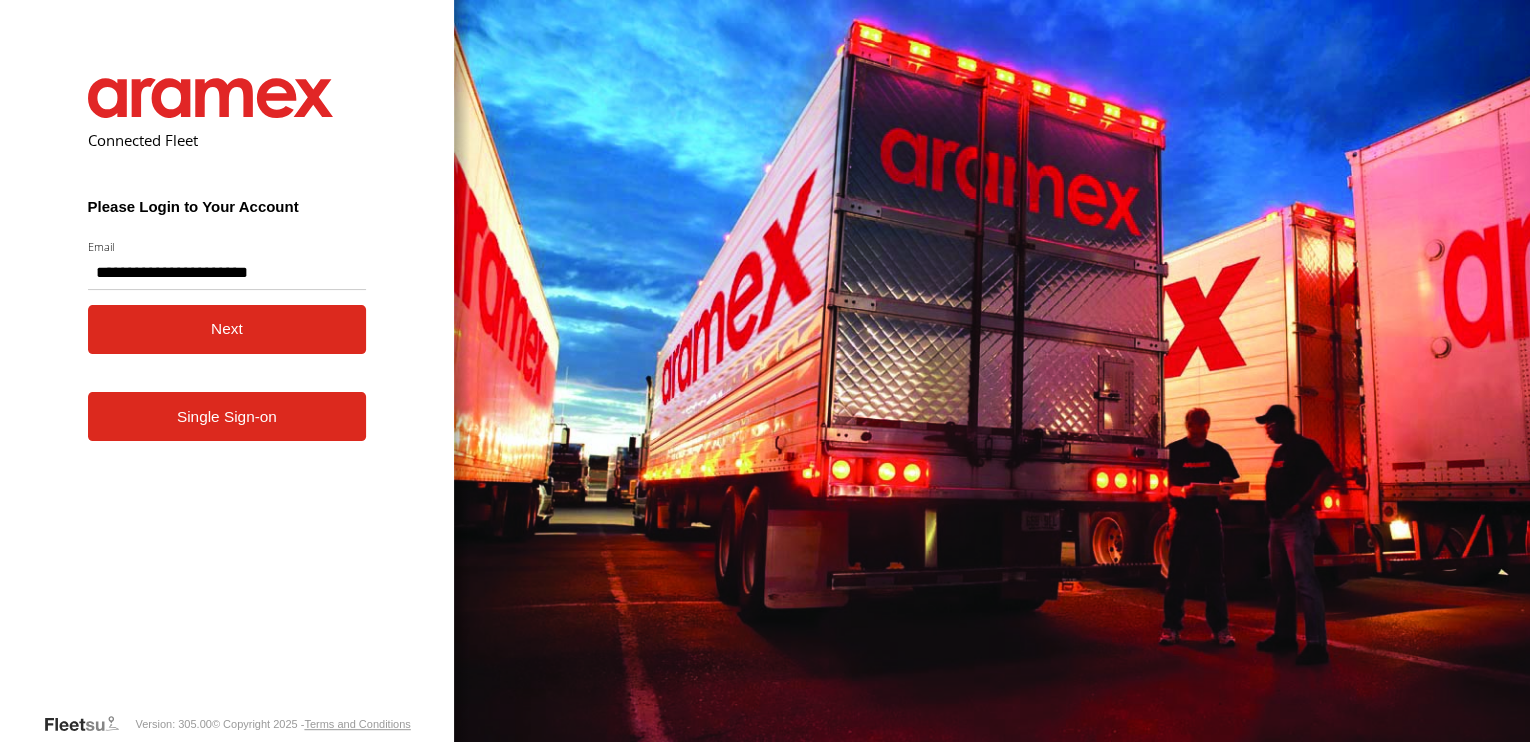 click on "Next" at bounding box center (227, 329) 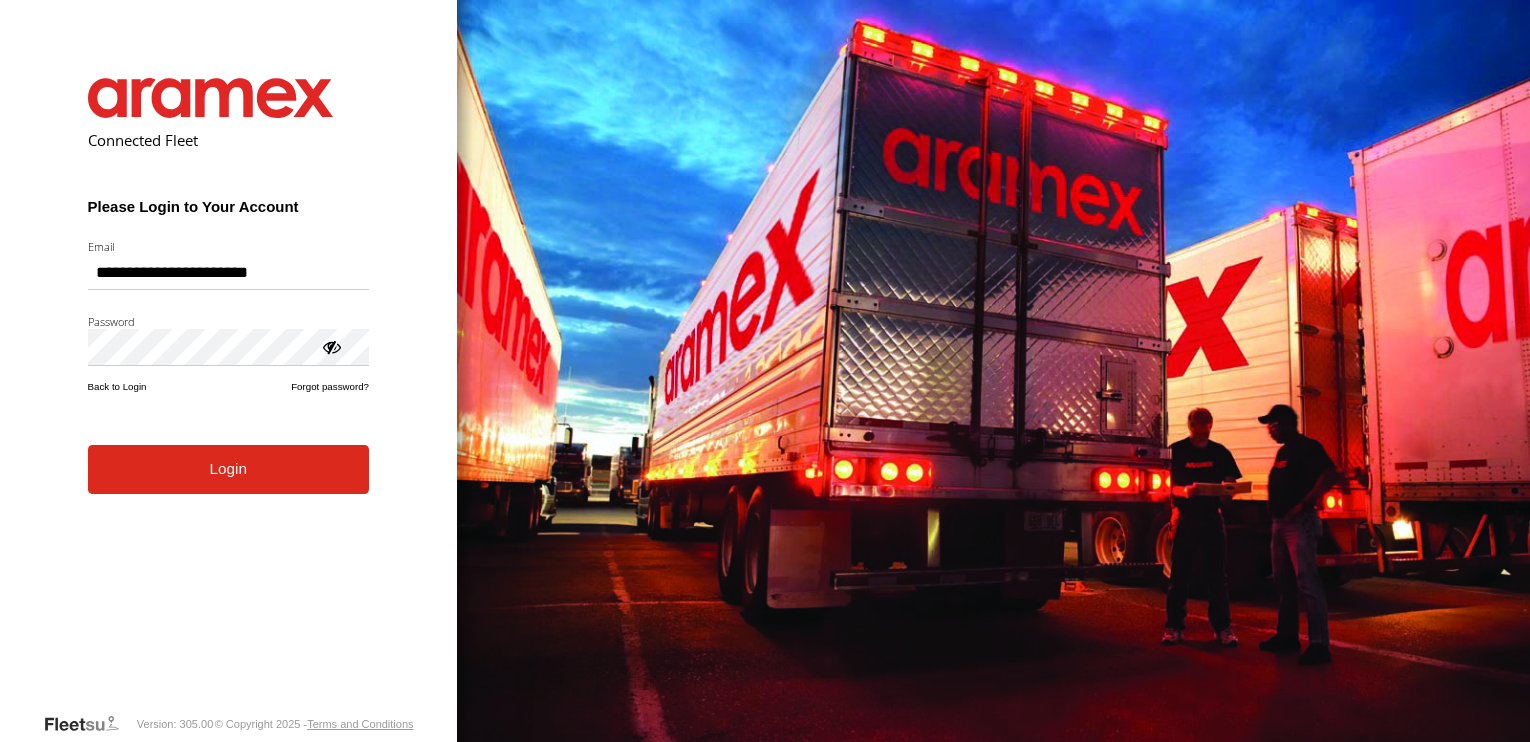 scroll, scrollTop: 0, scrollLeft: 0, axis: both 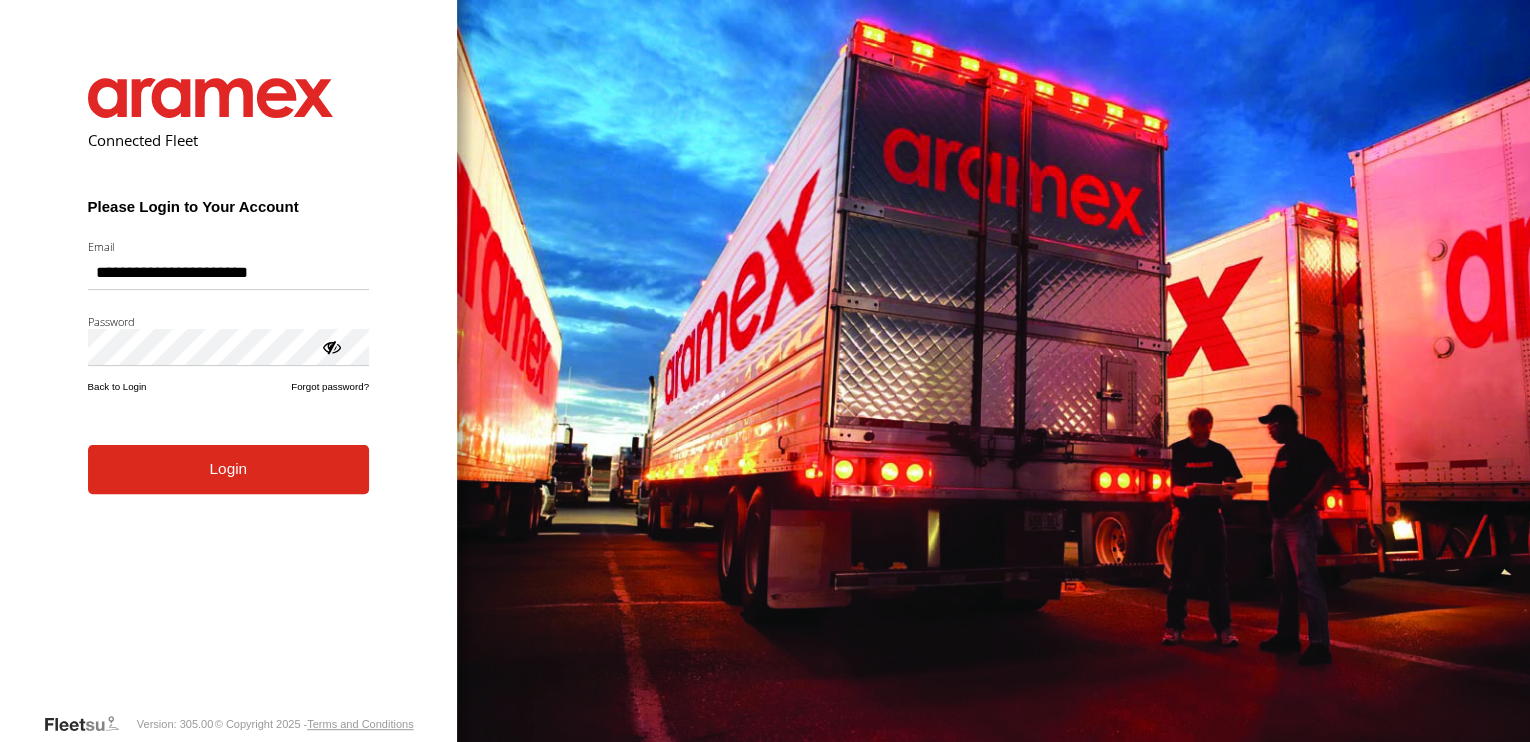 click on "Login" at bounding box center [228, 469] 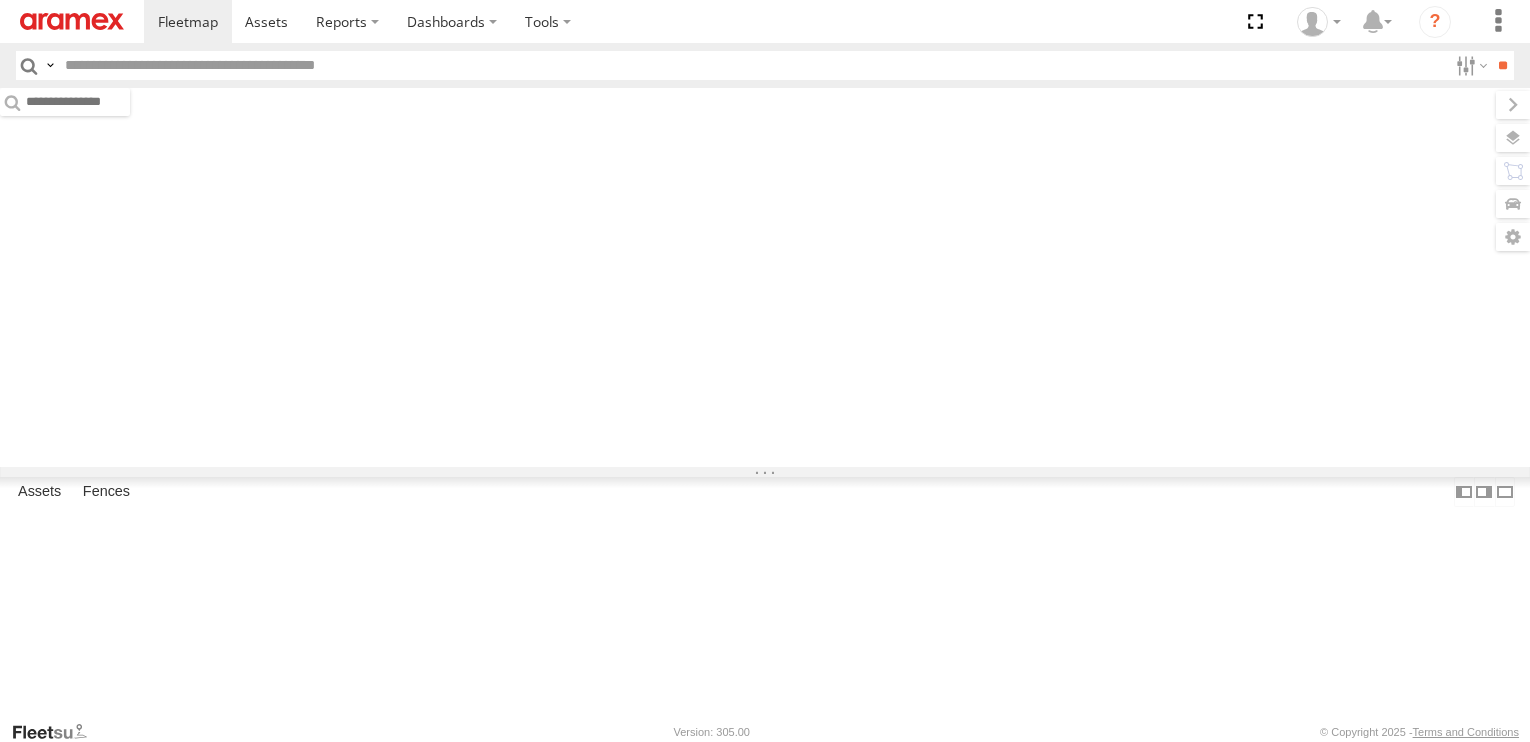 scroll, scrollTop: 0, scrollLeft: 0, axis: both 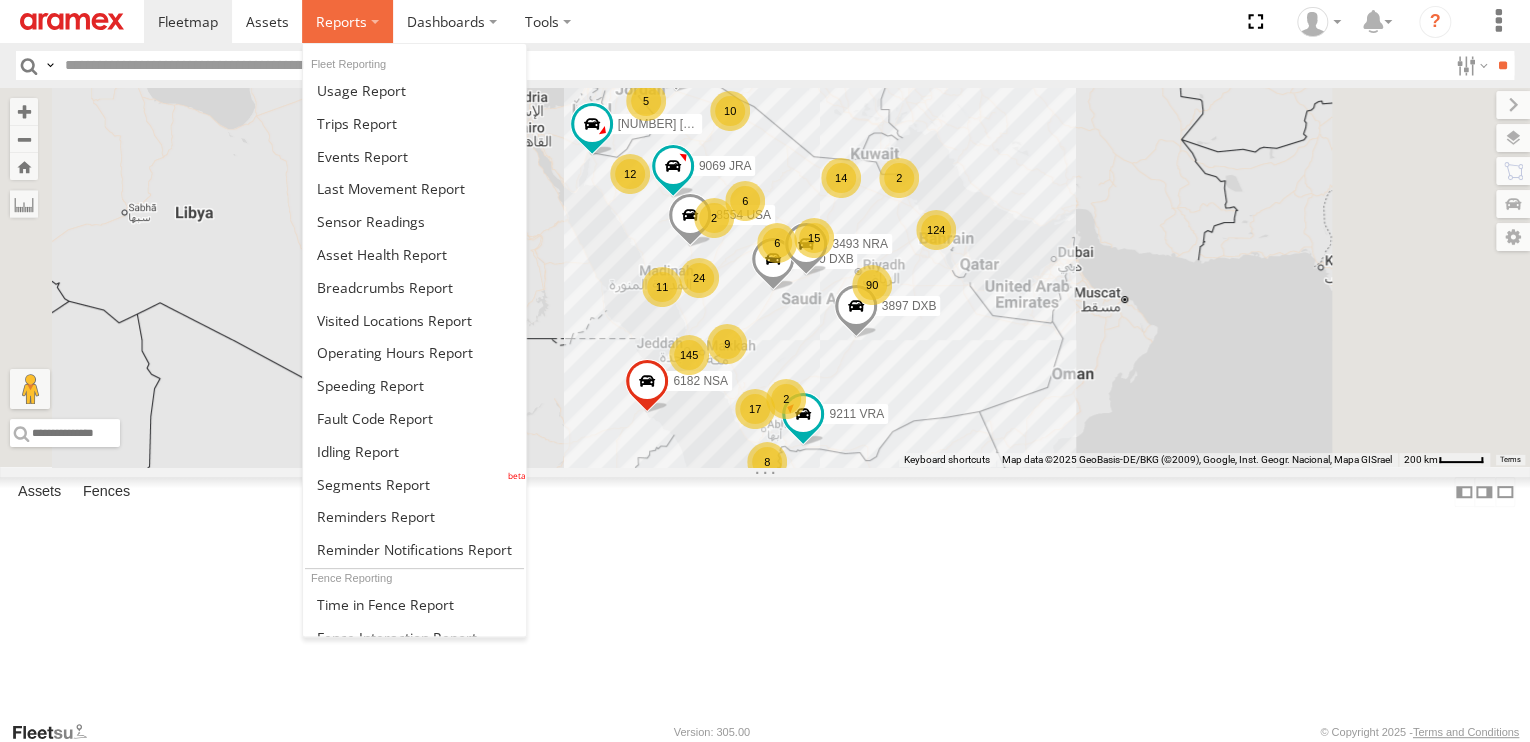 click at bounding box center [341, 21] 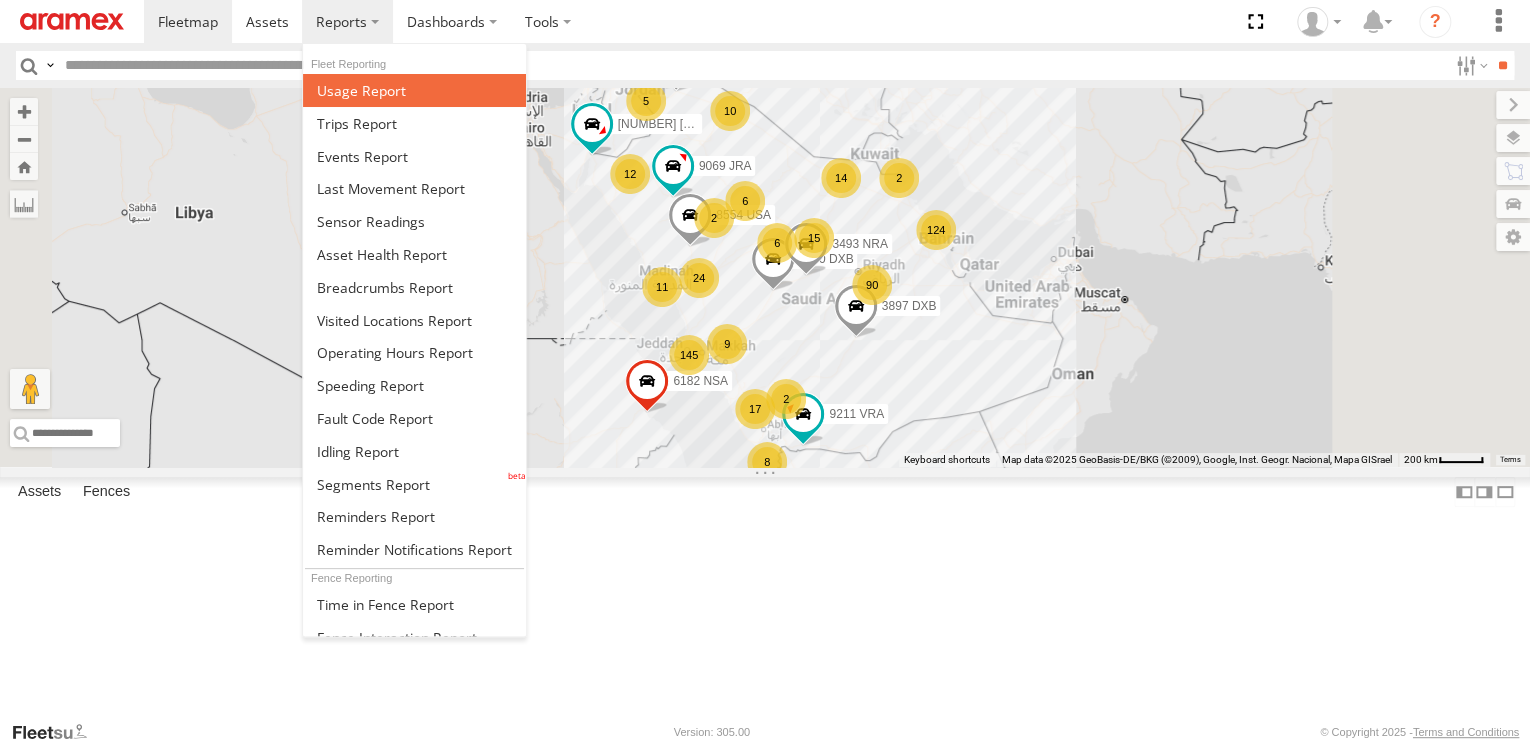 click at bounding box center [361, 90] 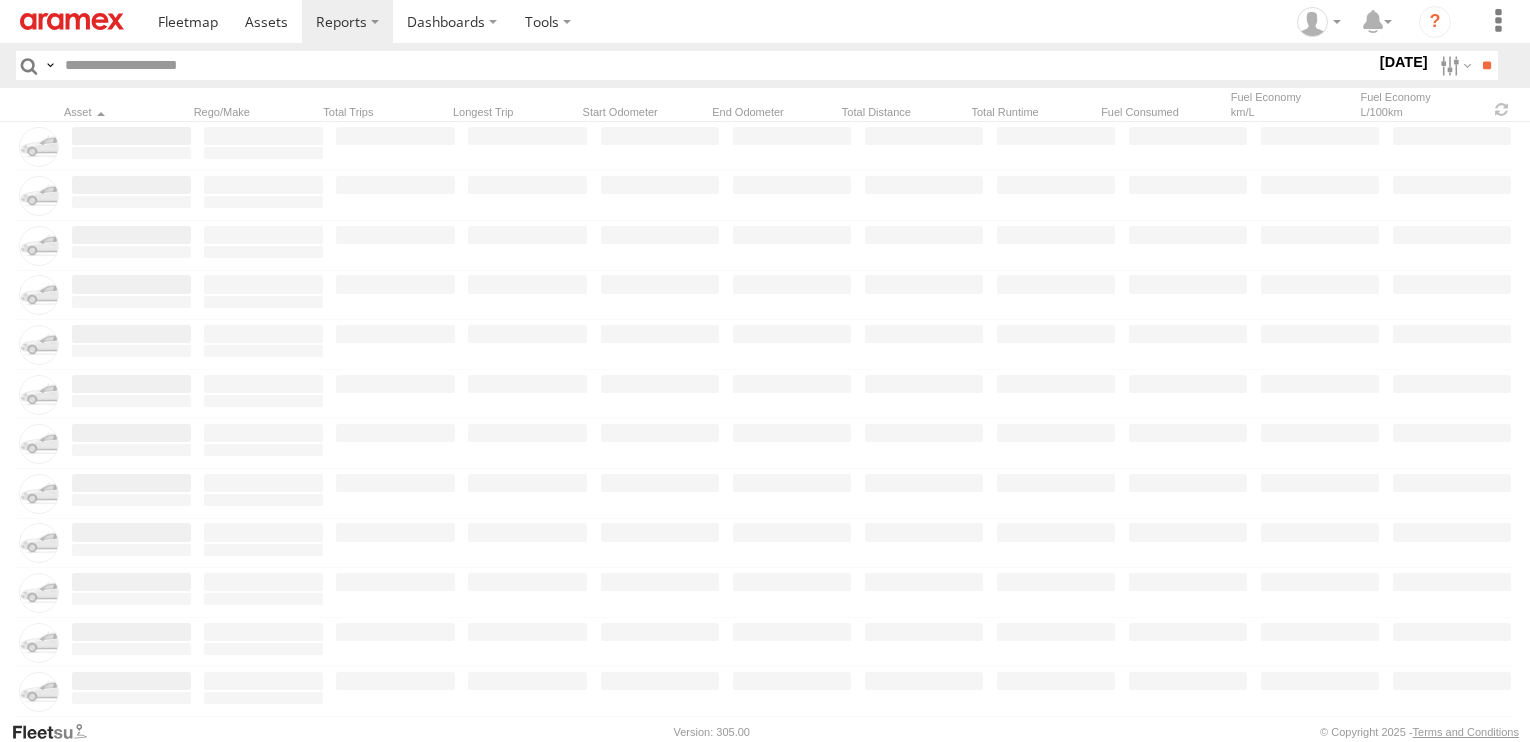 scroll, scrollTop: 0, scrollLeft: 0, axis: both 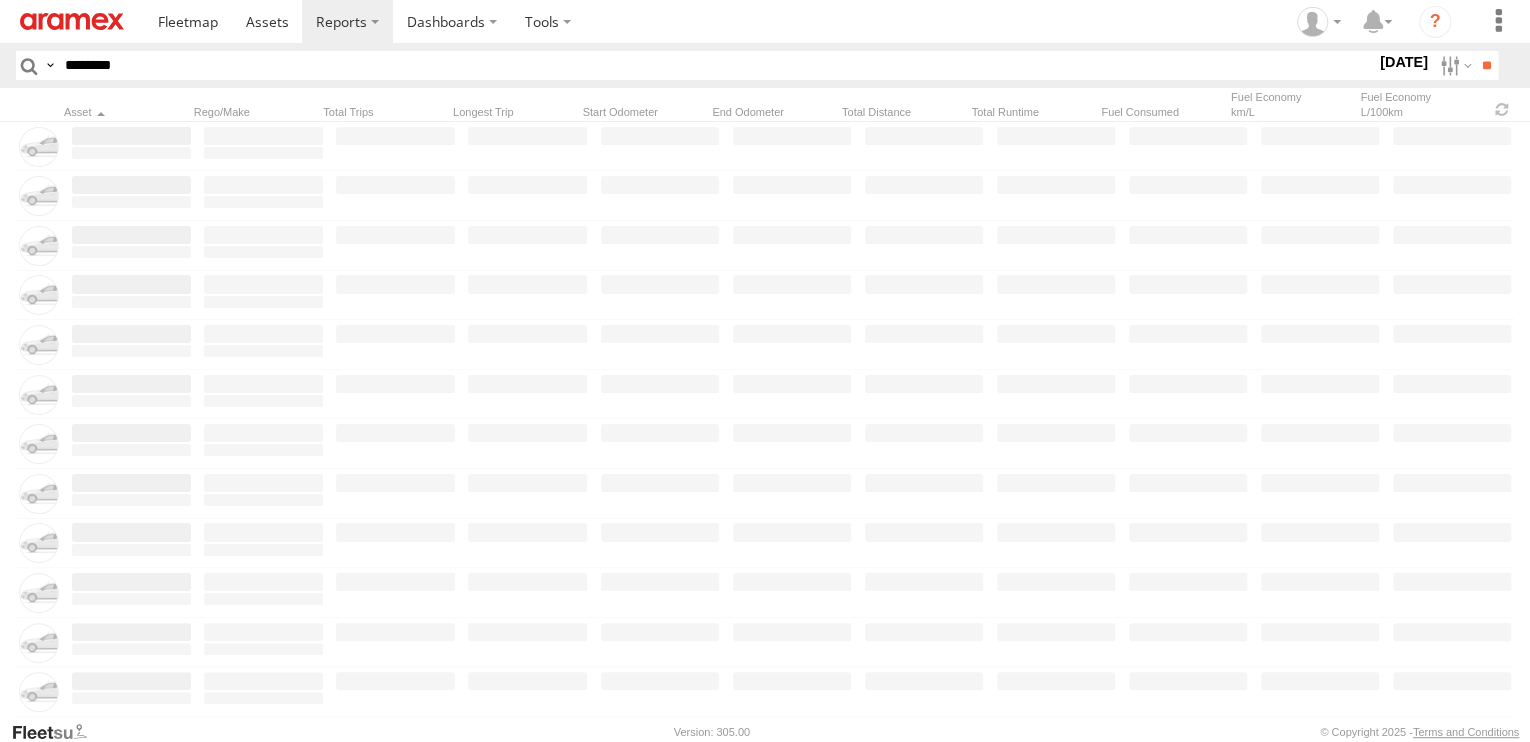 type on "********" 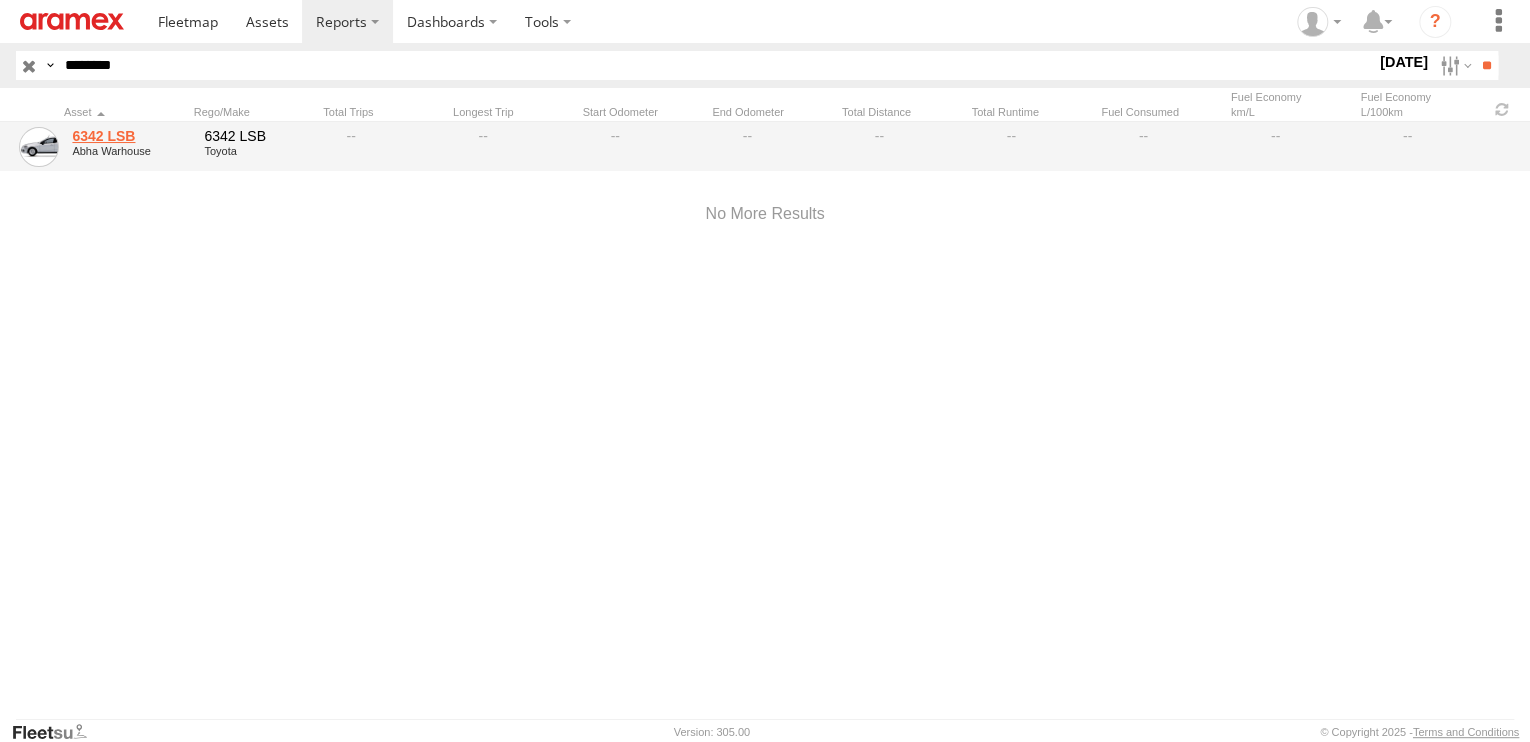 click on "6342 LSB" at bounding box center [131, 136] 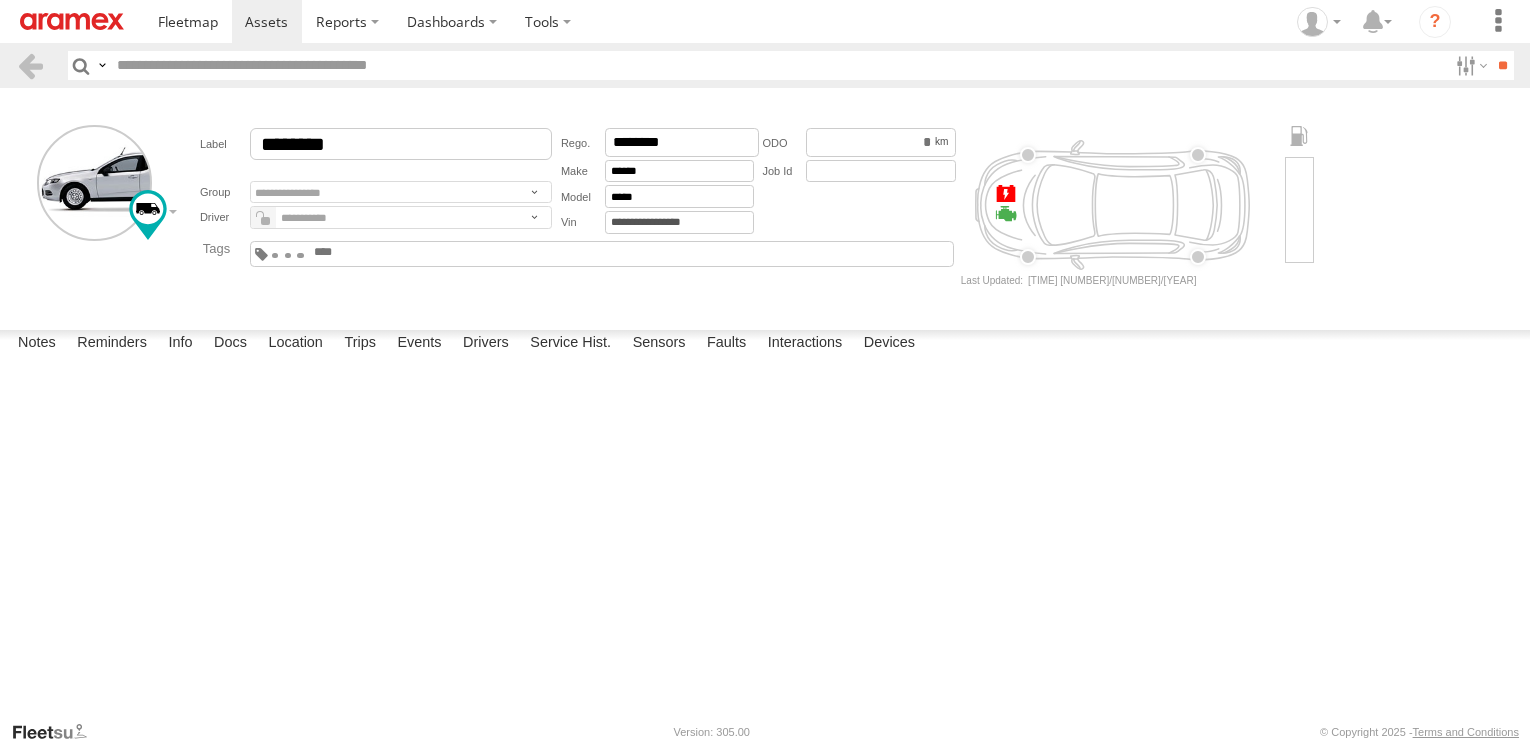 scroll, scrollTop: 0, scrollLeft: 0, axis: both 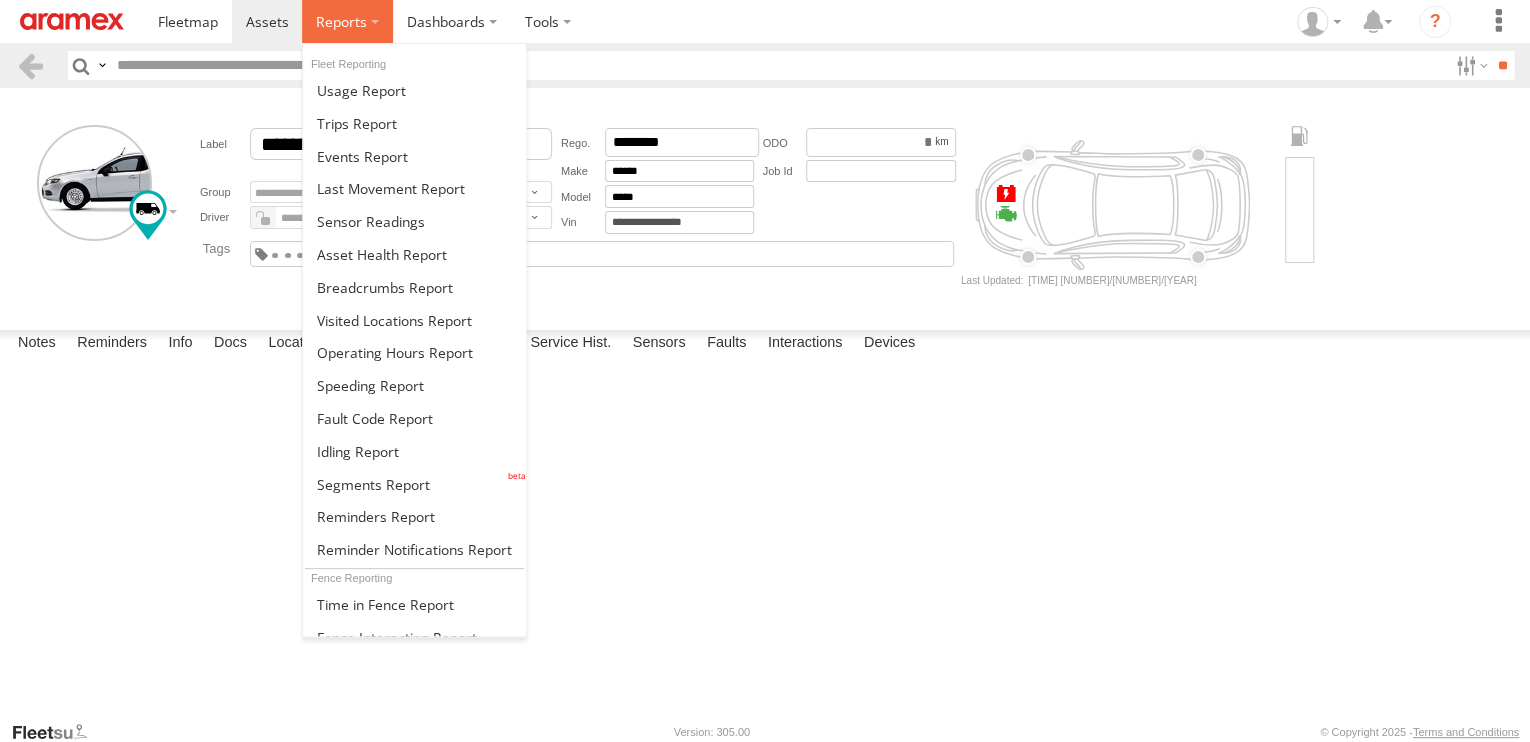 click at bounding box center (347, 21) 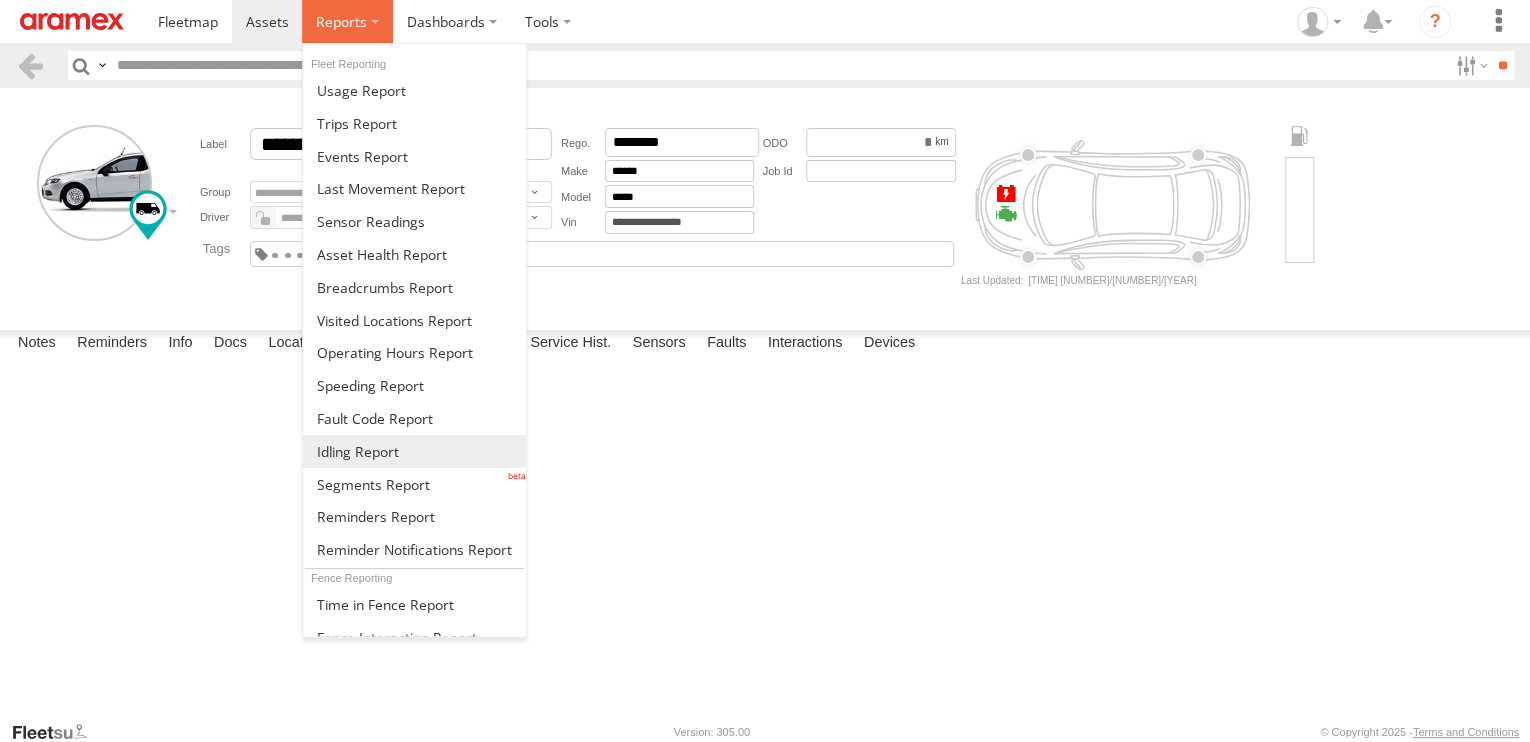 scroll, scrollTop: 80, scrollLeft: 0, axis: vertical 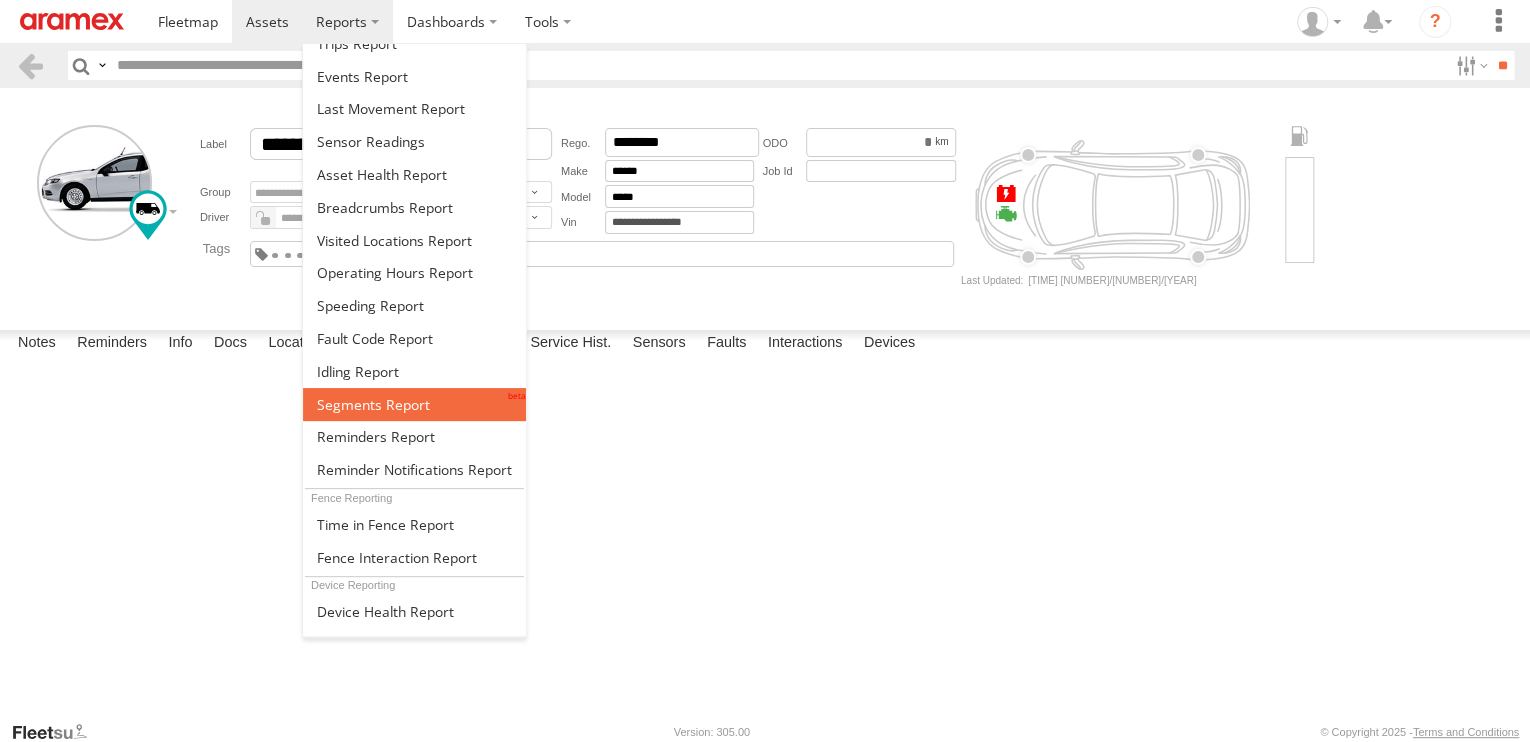 click at bounding box center [373, 404] 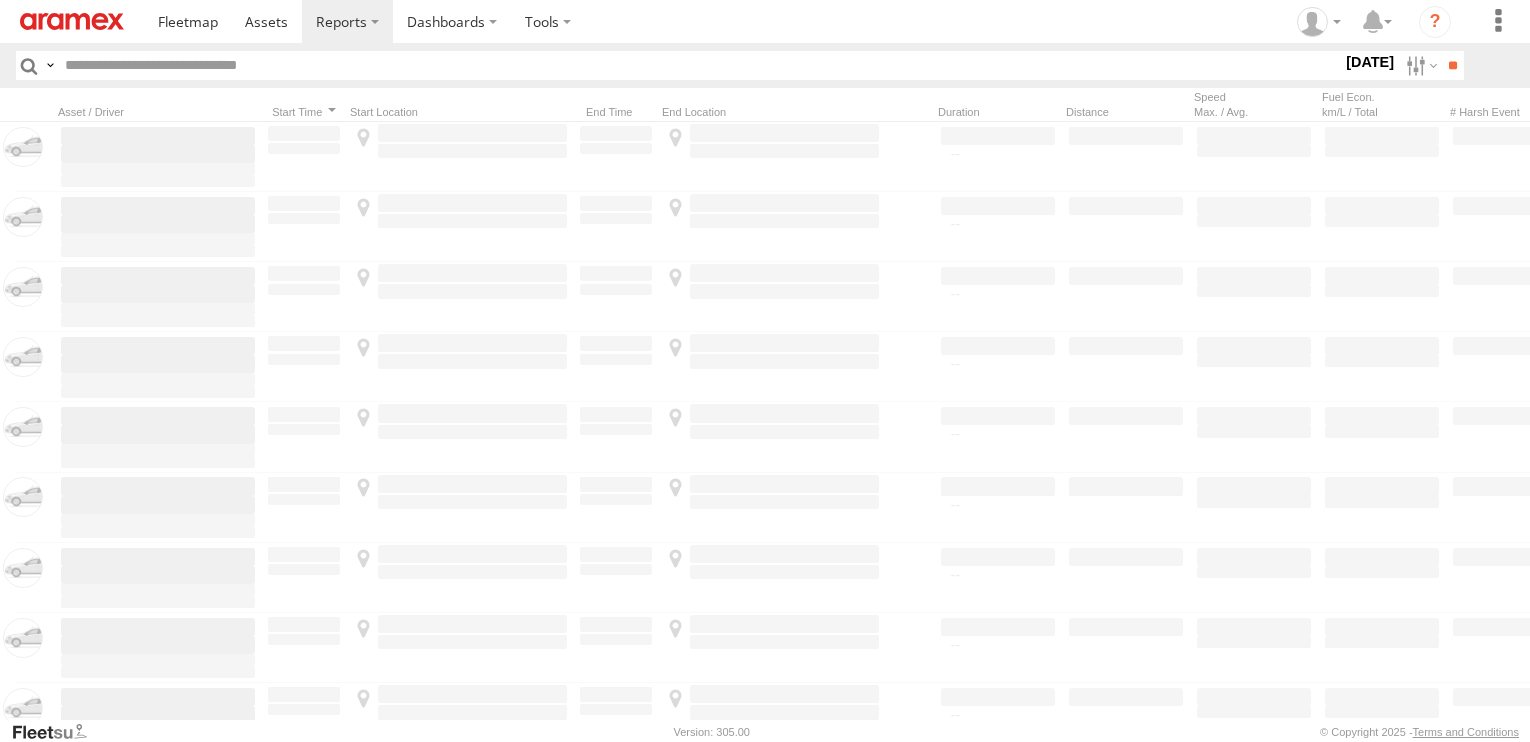 scroll, scrollTop: 0, scrollLeft: 0, axis: both 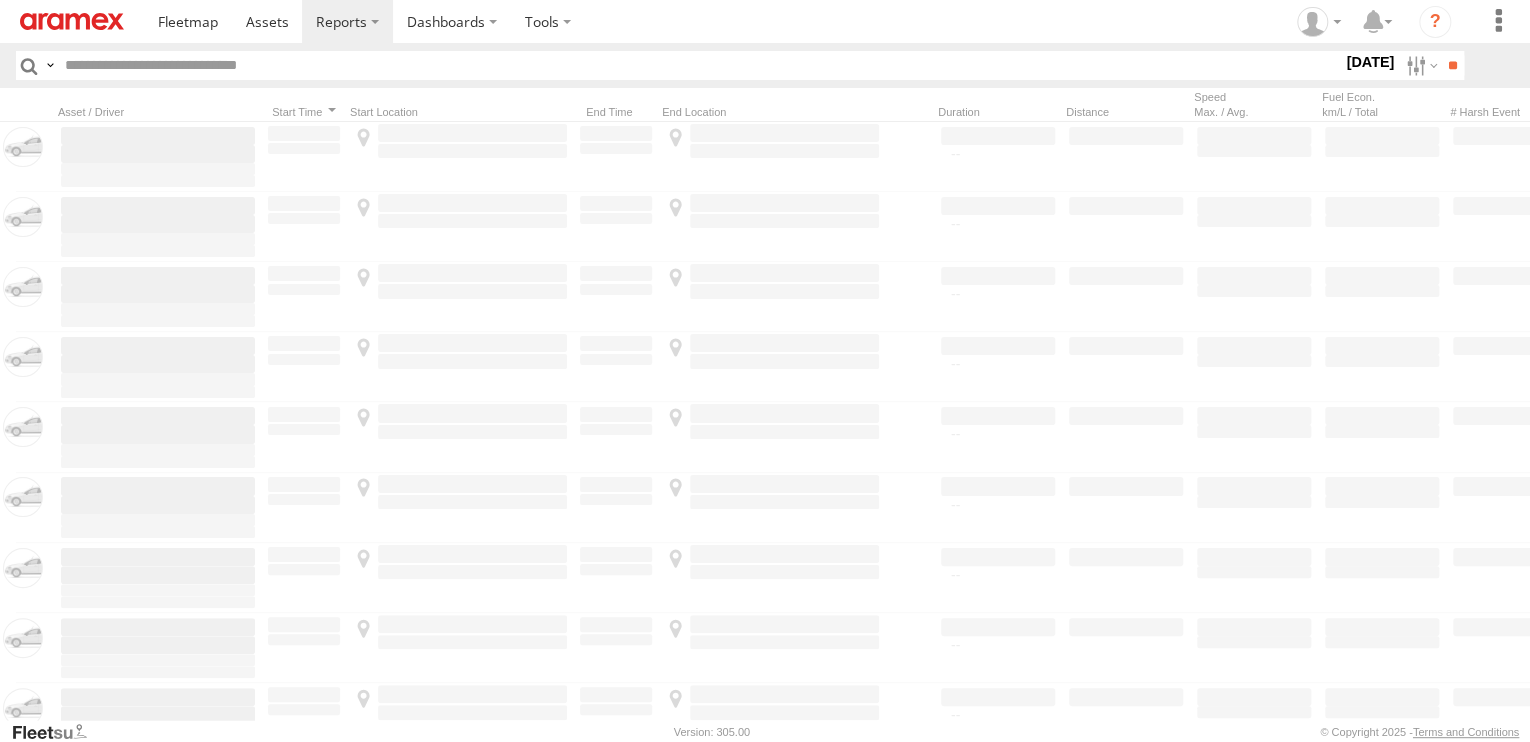 click at bounding box center [699, 65] 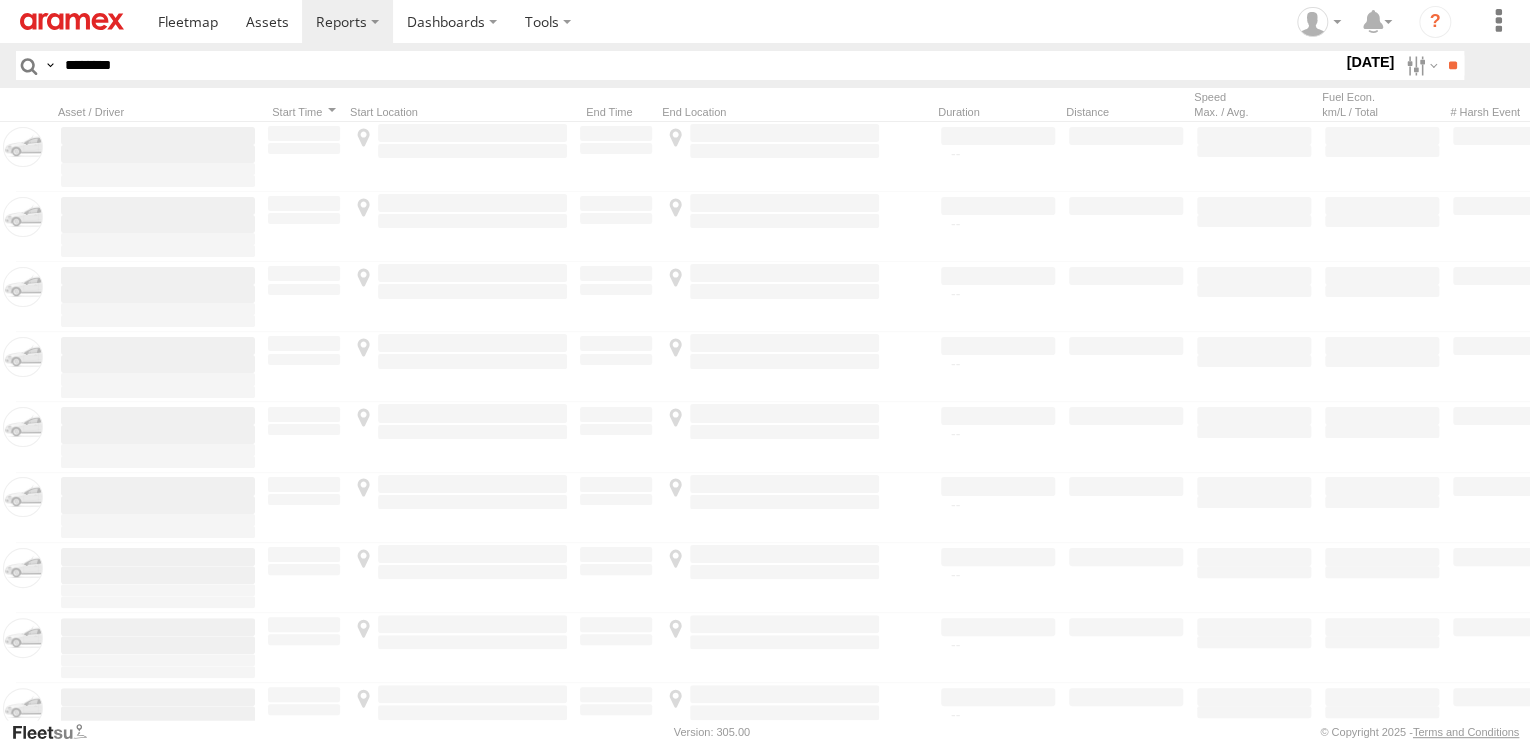 type on "********" 